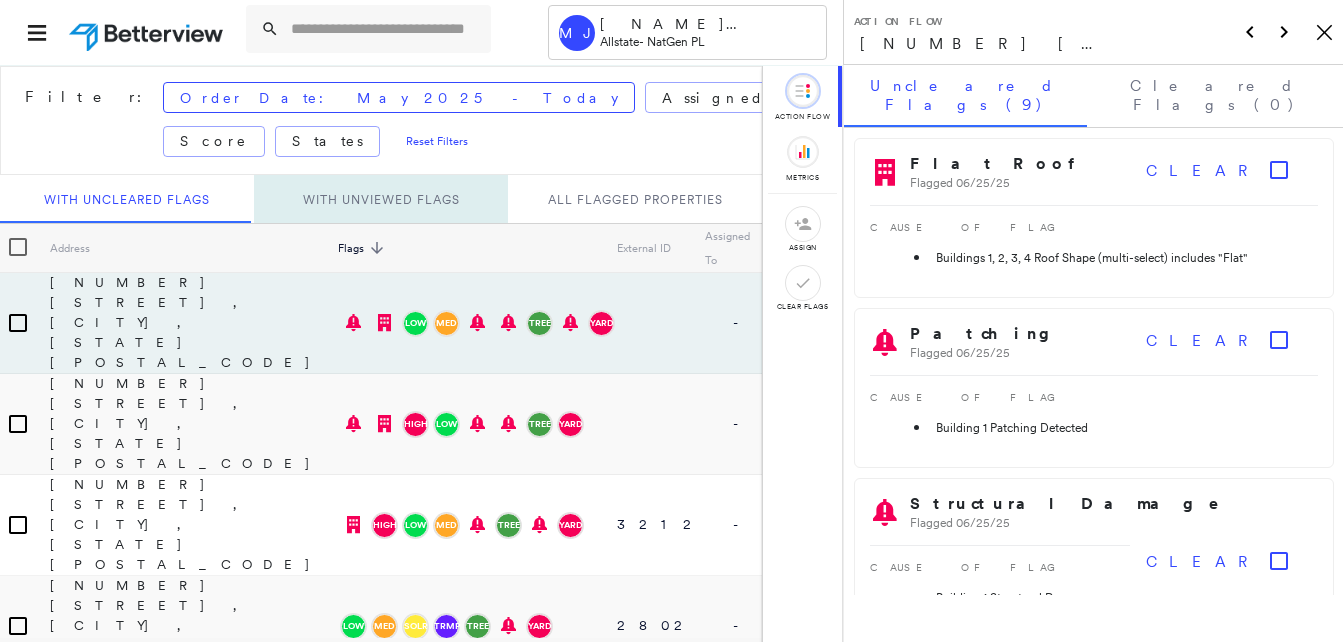 scroll, scrollTop: 0, scrollLeft: 0, axis: both 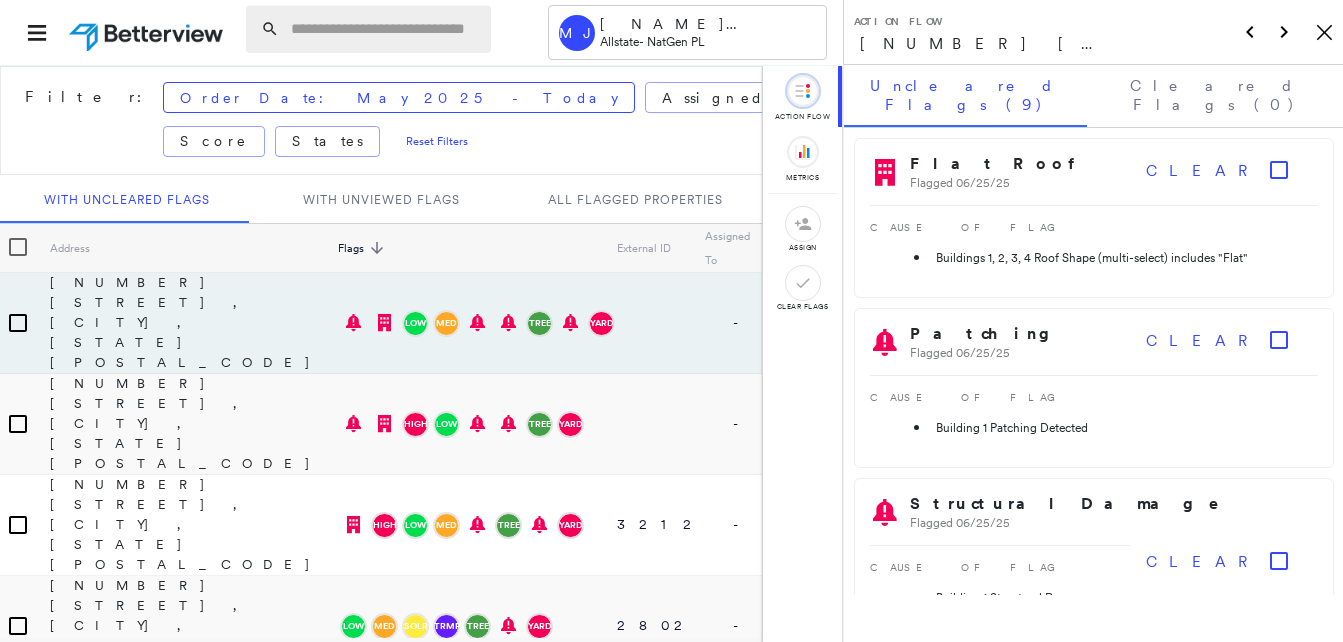 click at bounding box center [385, 29] 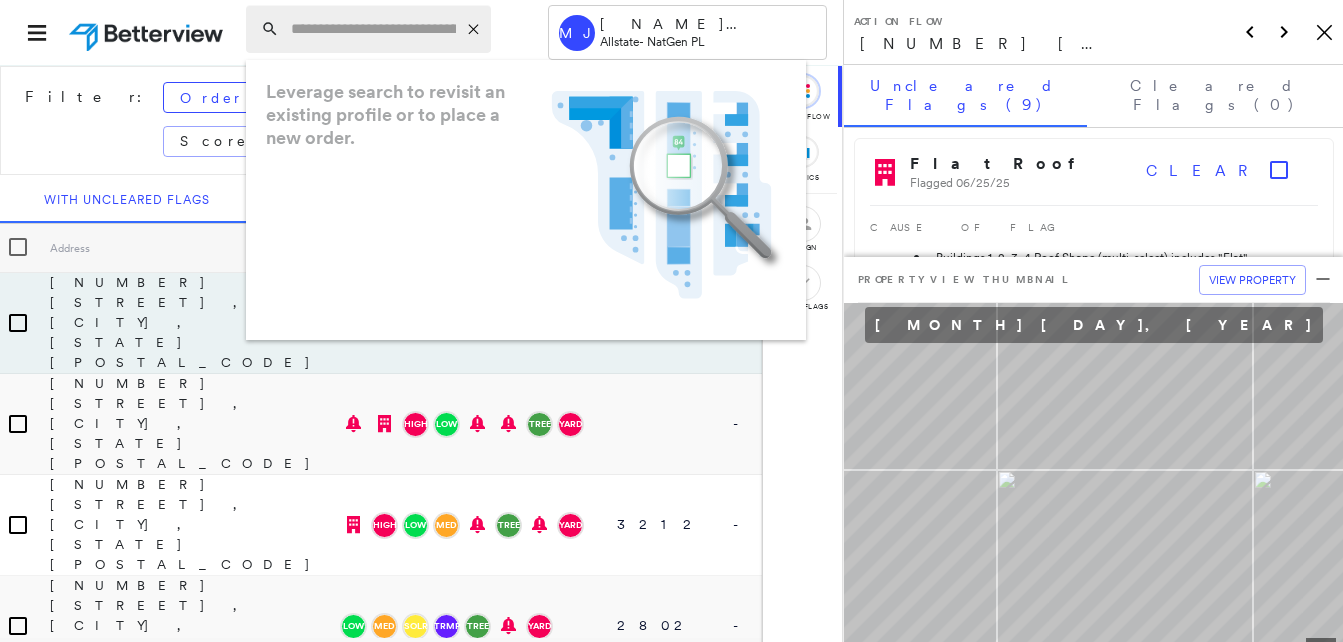 paste on "**********" 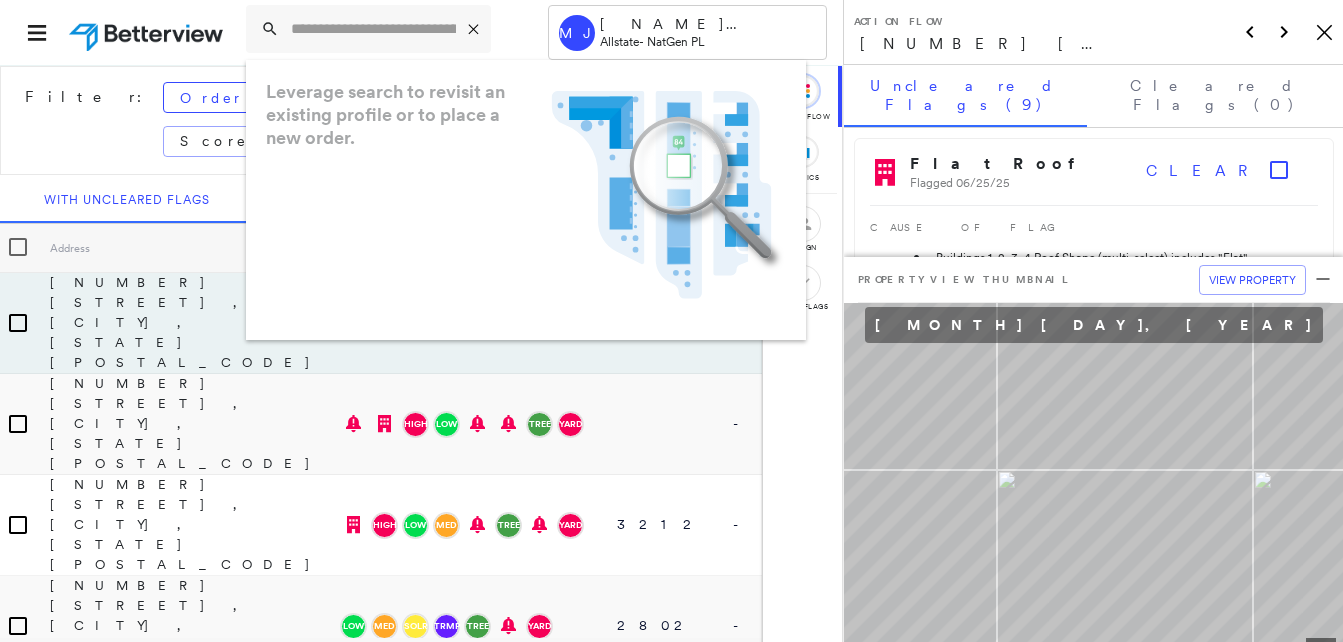 type on "**********" 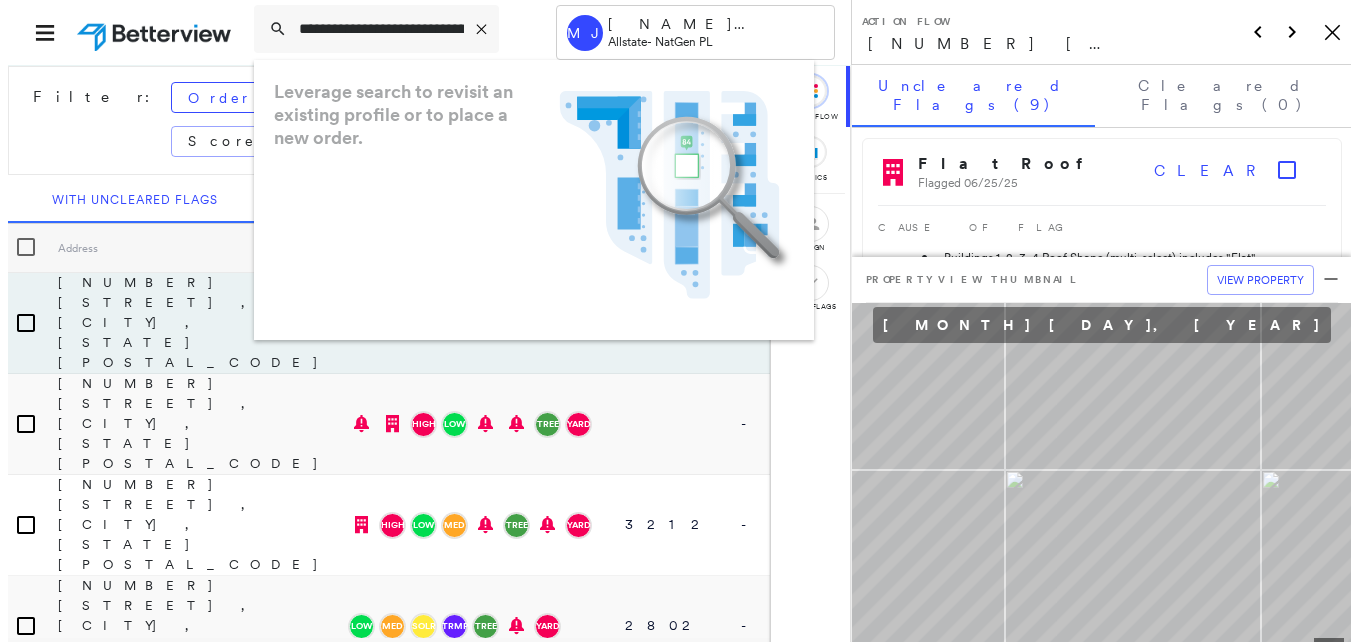 scroll, scrollTop: 0, scrollLeft: 0, axis: both 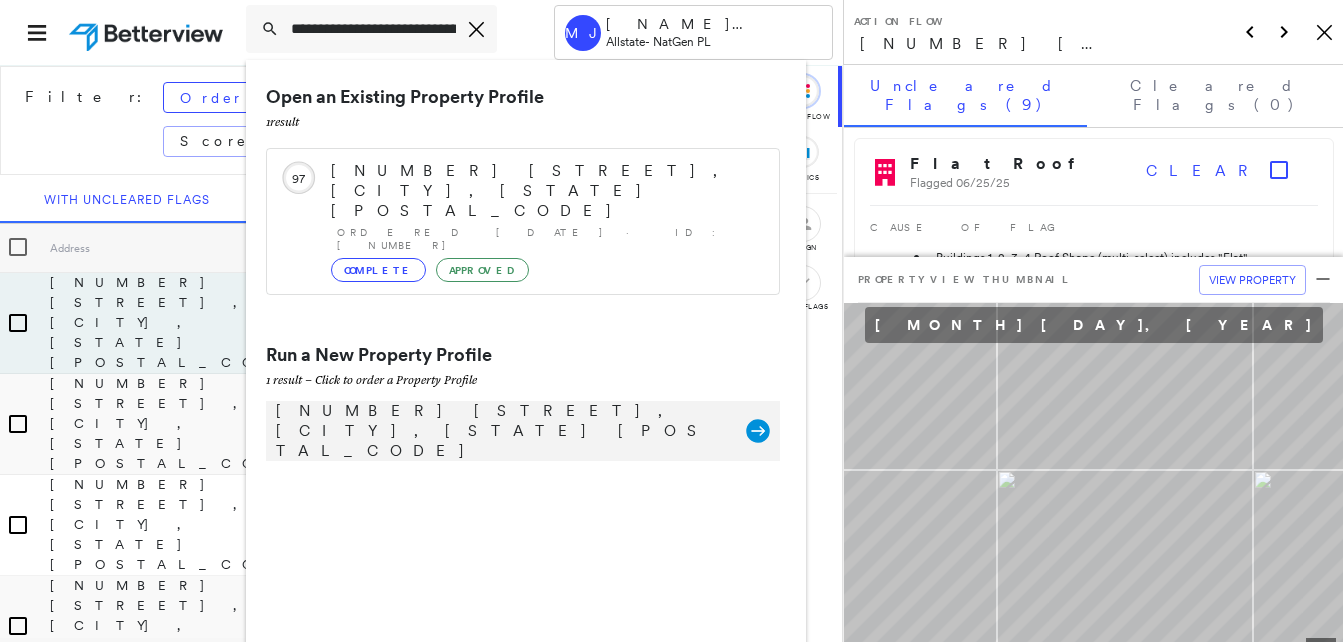 click on "[NUMBER] [STREET], [CITY], [STATE] [POSTAL_CODE]" at bounding box center [501, 431] 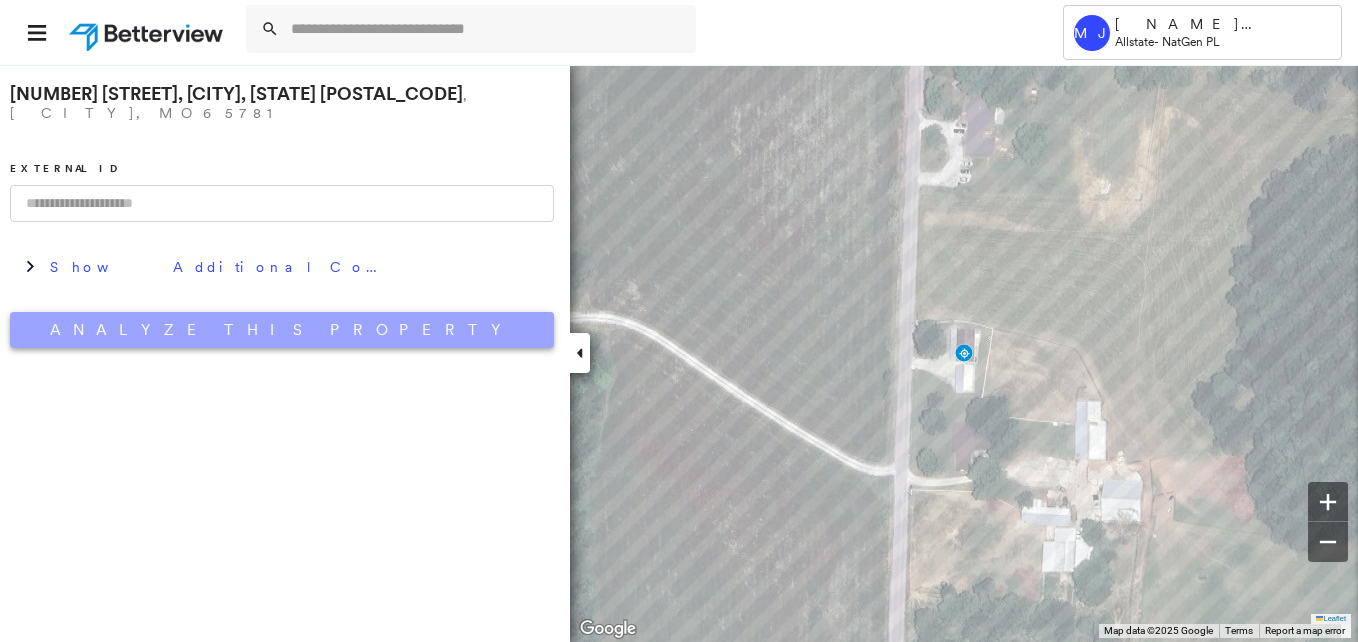 click on "Analyze This Property" at bounding box center (282, 330) 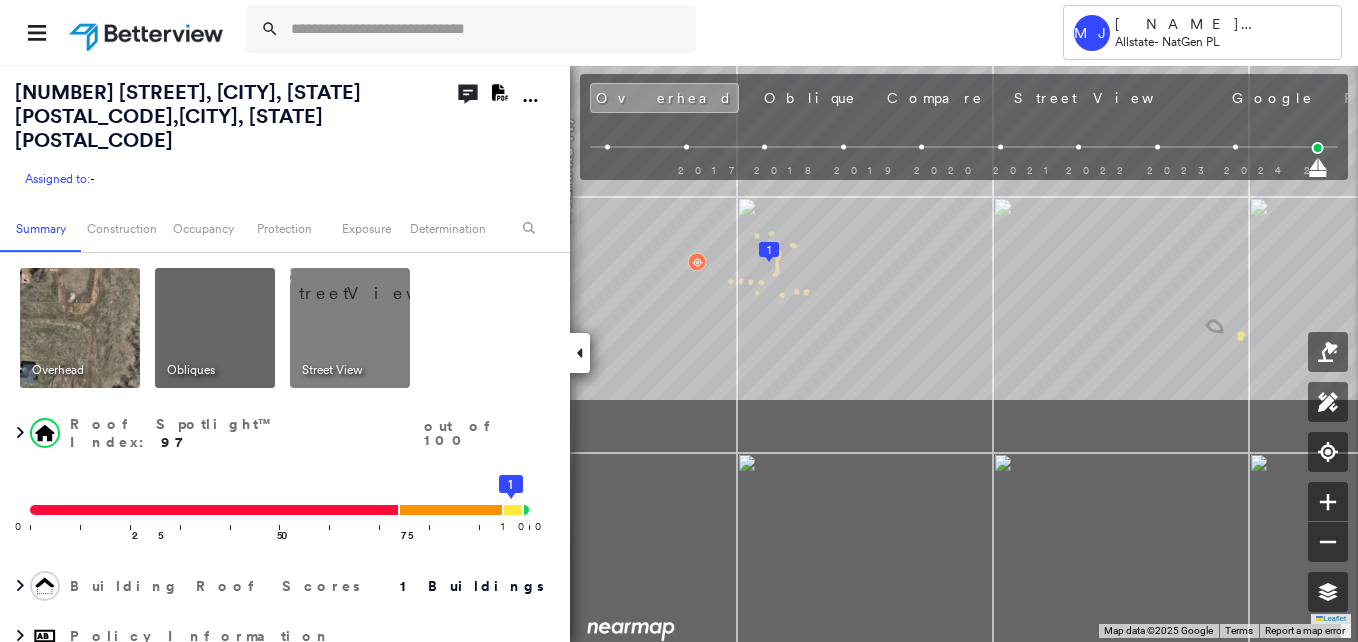 click on "[NUMBER] [STREET]  ,  [CITY], [STATE] [POSTAL_CODE] Assigned to:  - Assigned to:  - Assigned to:  - Open Comments Download PDF Report Summary Construction Occupancy Protection Exposure Determination Overhead Obliques Street View Roof Spotlight™ Index :  97 out of 100 0 100 25 50 75 1 Building Roof Scores 1 Buildings Policy Information Flags :  1 (0 cleared, 1 uncleared) Construction Roof Spotlights :  Vent Property Features :  Nonwooden Construction Material, Trailer Roof Size & Shape :  1 building  - Hip | Asphalt Shingle Occupancy Place Detail Protection Exposure Determination Flags :  1 (0 cleared, 1 uncleared) Uncleared Flags (1) Cleared Flags  (0) Low Low Priority Roof Score Flagged [DATE] Clear Action Taken New Entry History Quote/New Business Terms & Conditions Added ACV Endorsement Added Cosmetic Endorsement Inspection/Loss Control Report Information Added to Inspection Survey Onsite Inspection Ordered Determined No Inspection Needed General Used Report to Further Agent/Insured Discussion Save Renewal Save" at bounding box center [679, 353] 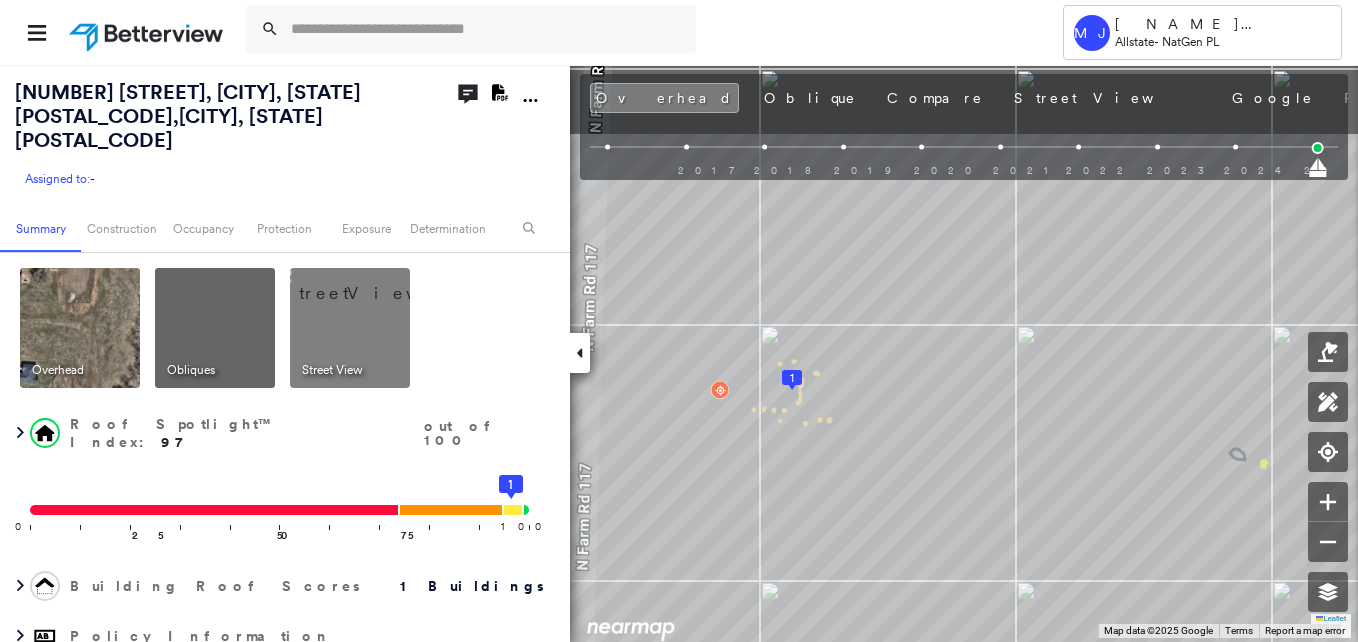 click on "Tower [NAME] [NAME] Allstate  -   NatGen PL [NUMBER] [STREET]  ,  [CITY], [STATE] [POSTAL_CODE] Assigned to:  - Assigned to:  - Assigned to:  - Open Comments Download PDF Report Summary Construction Occupancy Protection Exposure Determination Overhead Obliques Street View Roof Spotlight™ Index :  97 out of 100 0 100 25 50 75 1 Building Roof Scores 1 Buildings Policy Information Flags :  1 (0 cleared, 1 uncleared) Construction Roof Spotlights :  Vent Property Features :  Nonwooden Construction Material, Trailer Roof Size & Shape :  1 building  - Hip | Asphalt Shingle Occupancy Place Detail Protection Exposure Determination Flags :  1 (0 cleared, 1 uncleared) Uncleared Flags (1) Cleared Flags  (0) Low Low Priority Roof Score Flagged [DATE] Clear Action Taken New Entry History Quote/New Business Terms & Conditions Added ACV Endorsement Added Cosmetic Endorsement Inspection/Loss Control Report Information Added to Inspection Survey Onsite Inspection Ordered Determined No Inspection Needed General Save Renewal General" at bounding box center [679, 321] 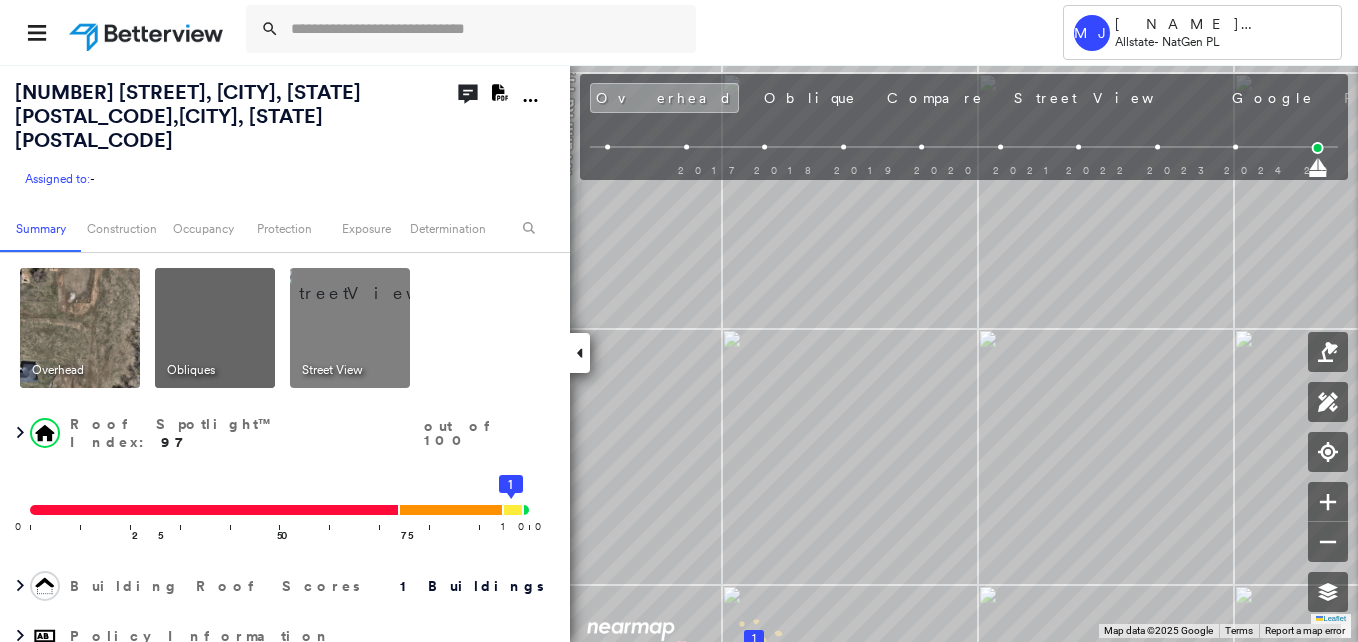 click at bounding box center [215, 328] 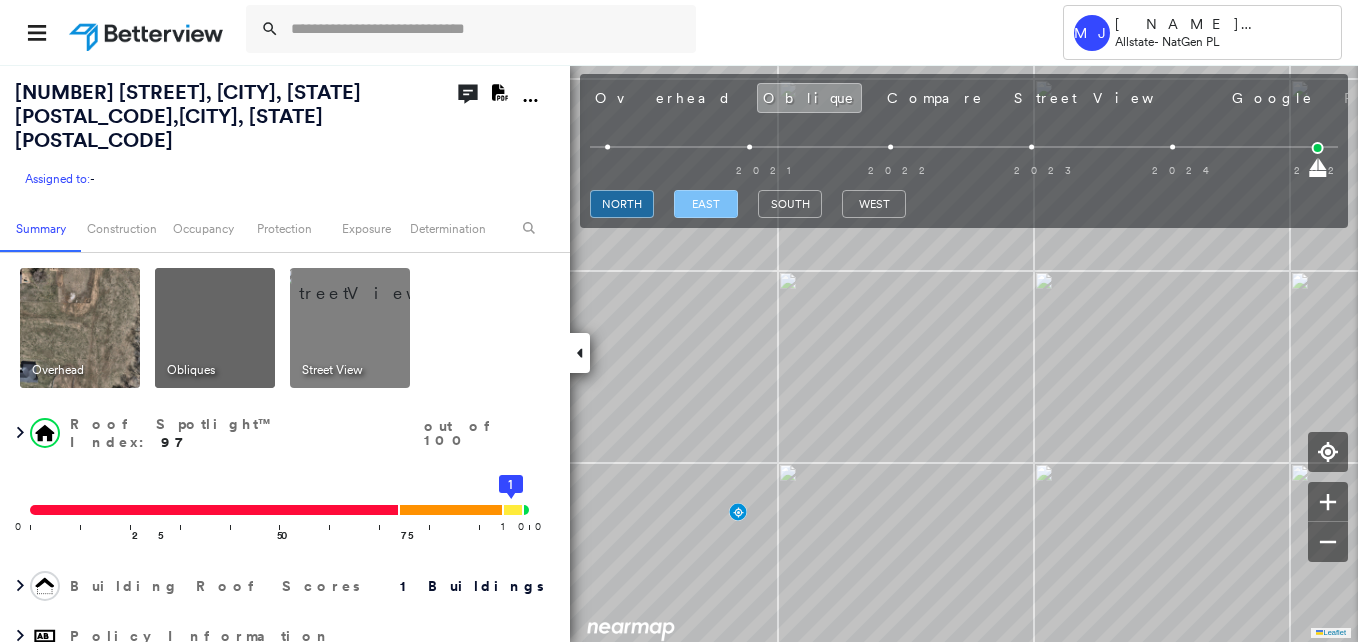 click on "east" at bounding box center [706, 204] 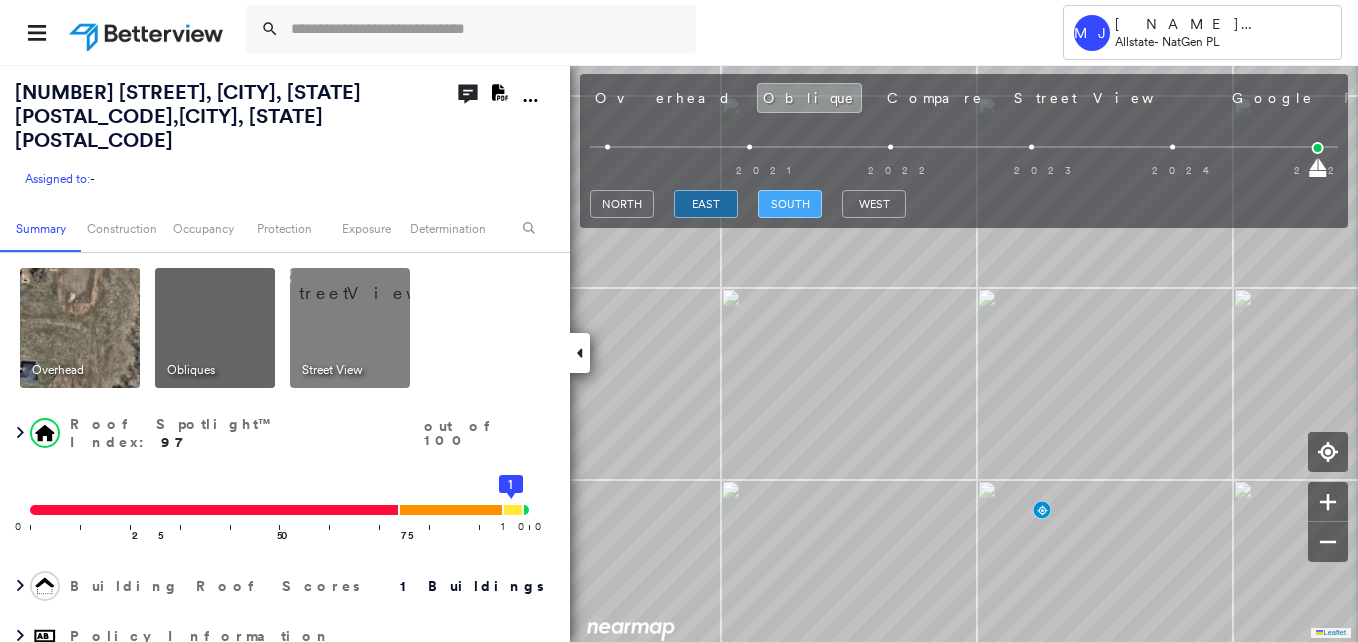 click on "south" at bounding box center [790, 204] 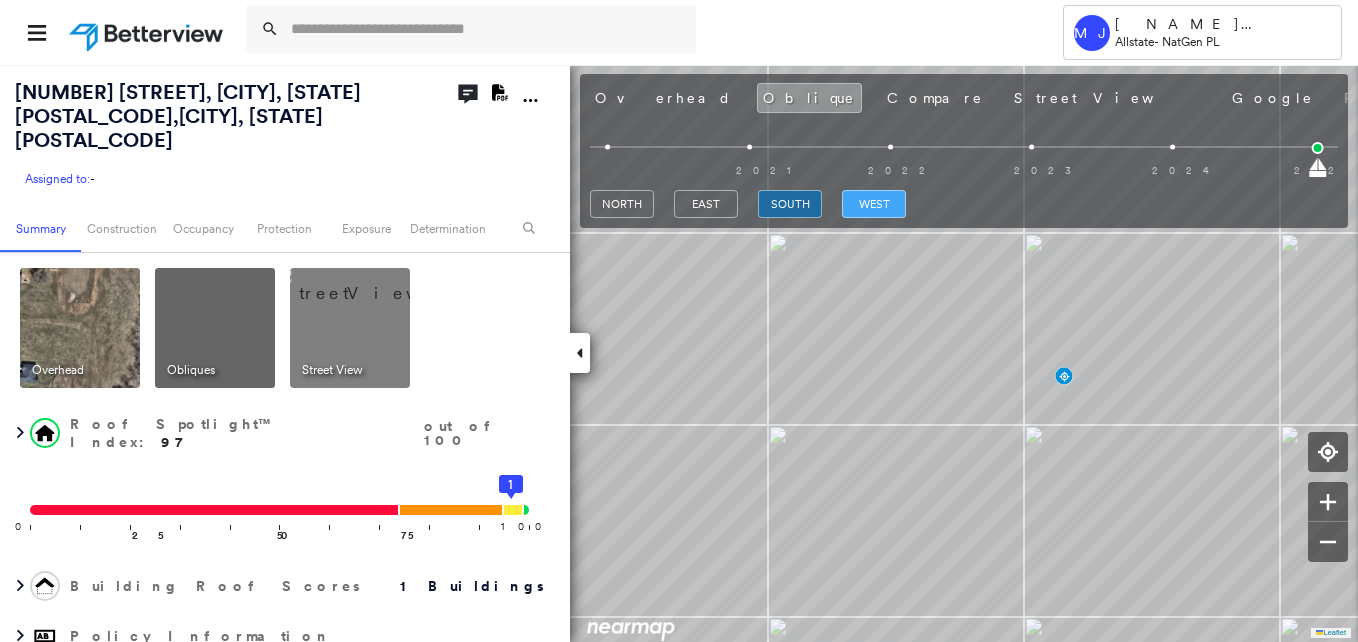 click on "west" at bounding box center [874, 204] 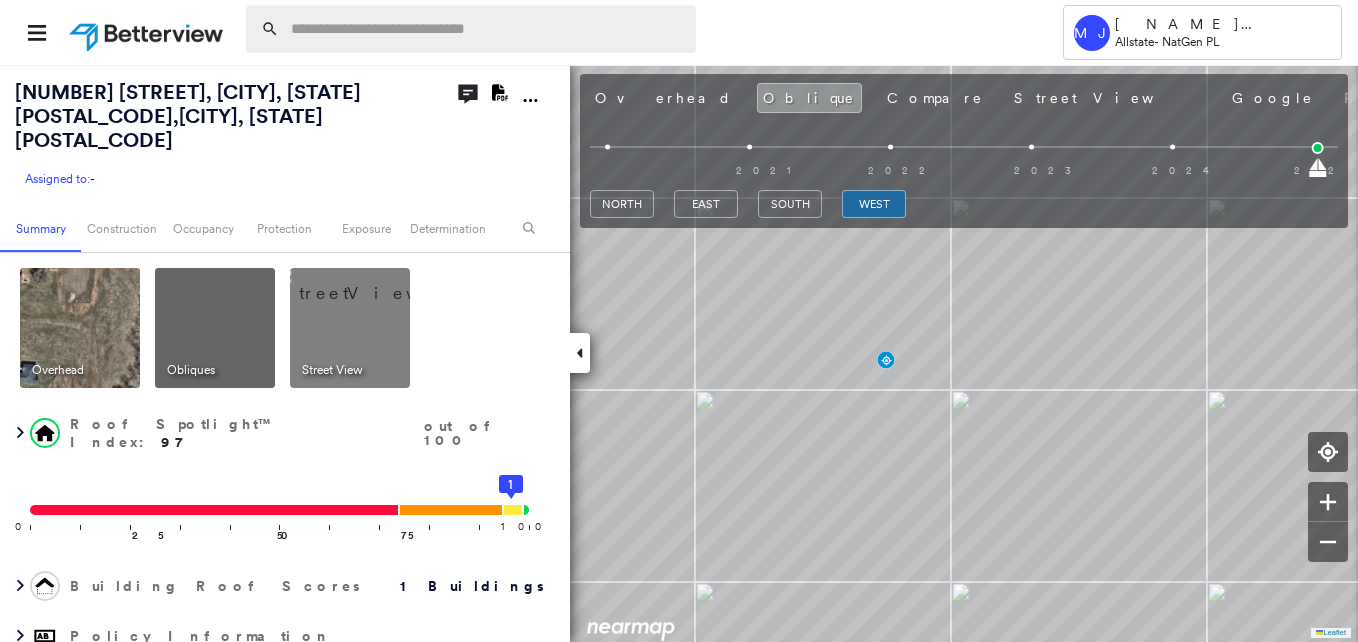click at bounding box center (487, 29) 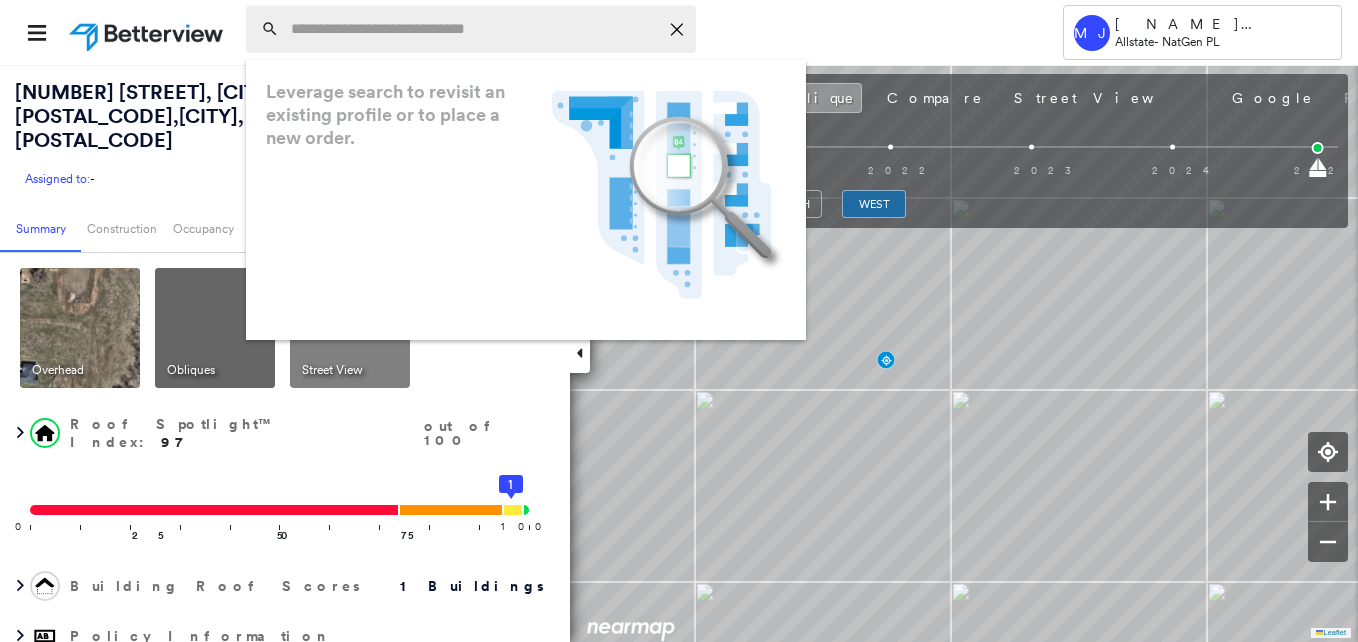 paste on "**********" 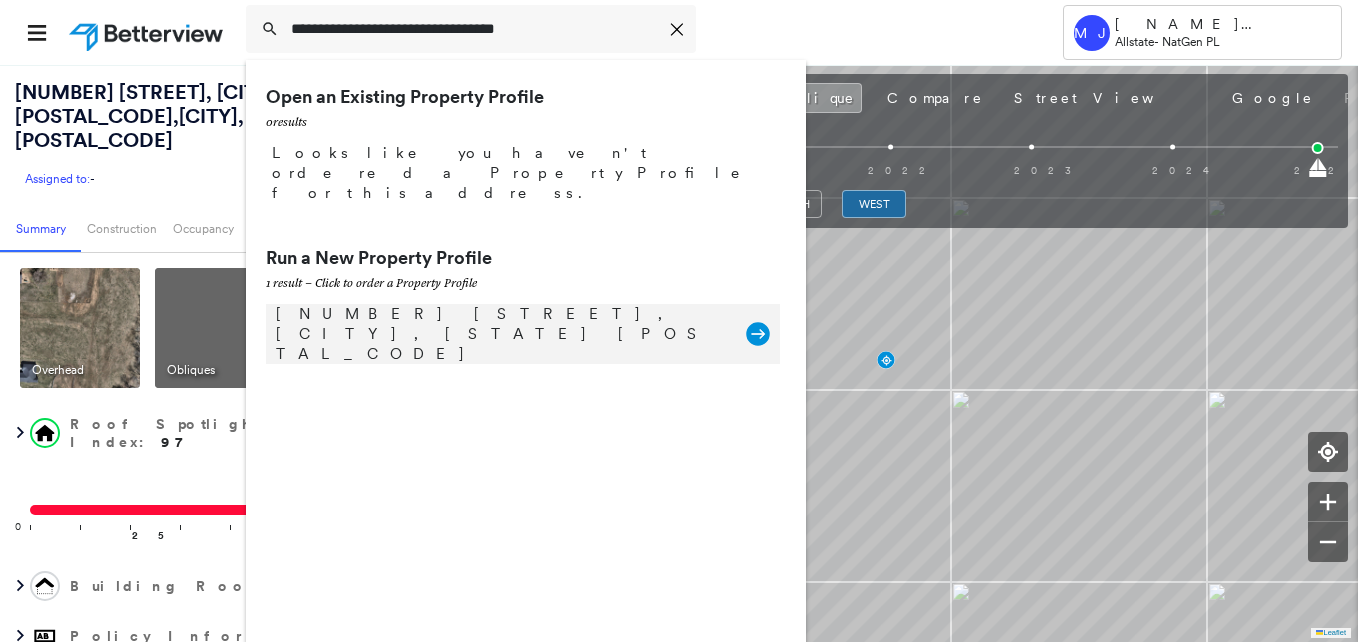 type on "**********" 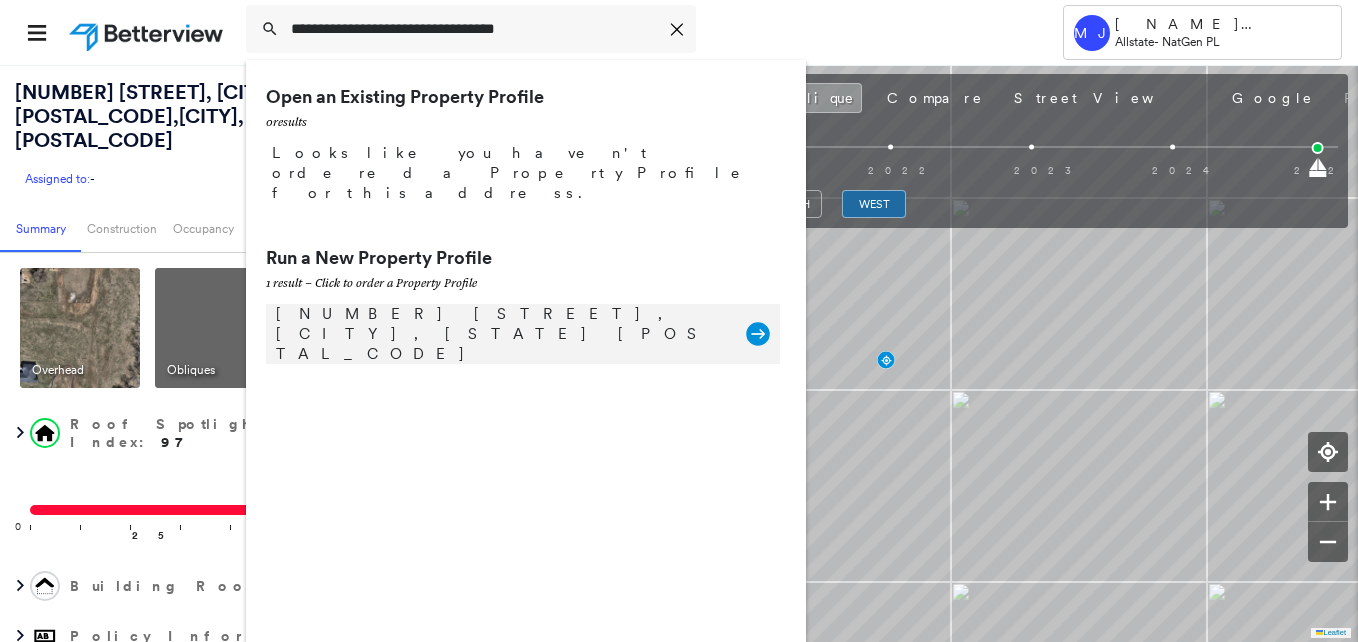 click on "[NUMBER] [STREET], [CITY], [STATE] [POSTAL_CODE]" at bounding box center (501, 334) 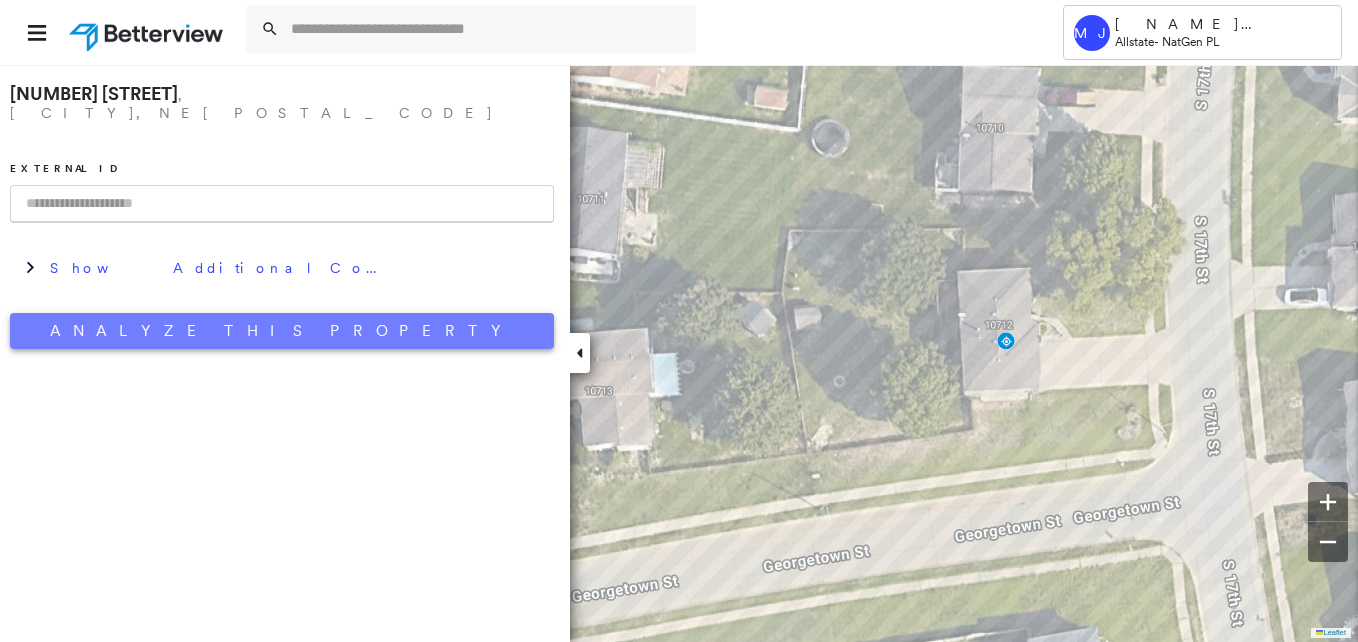 click on "Analyze This Property" at bounding box center (282, 331) 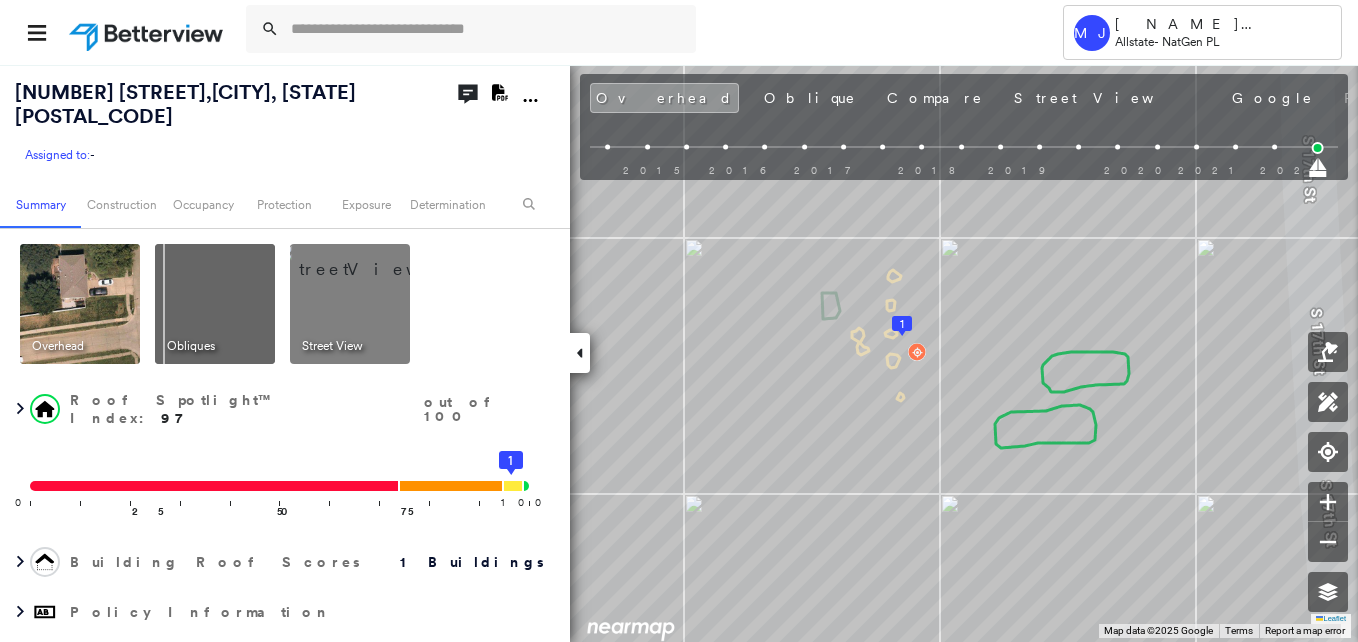 click at bounding box center (215, 304) 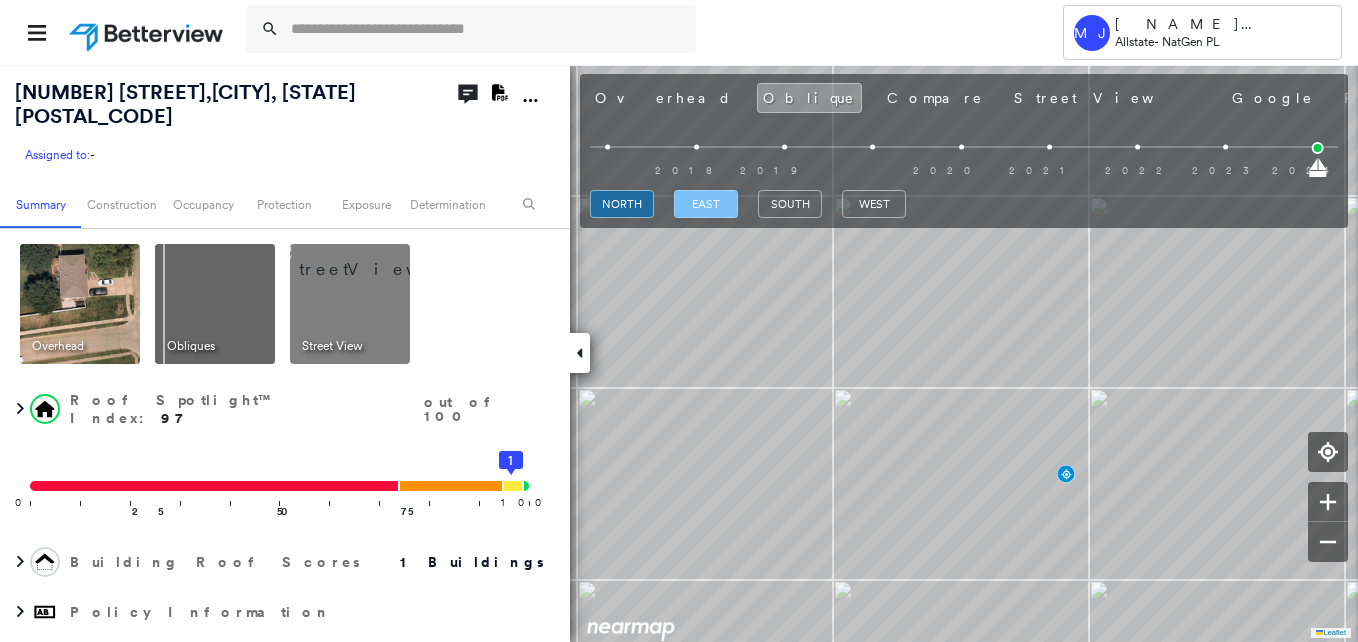 click on "east" at bounding box center [706, 204] 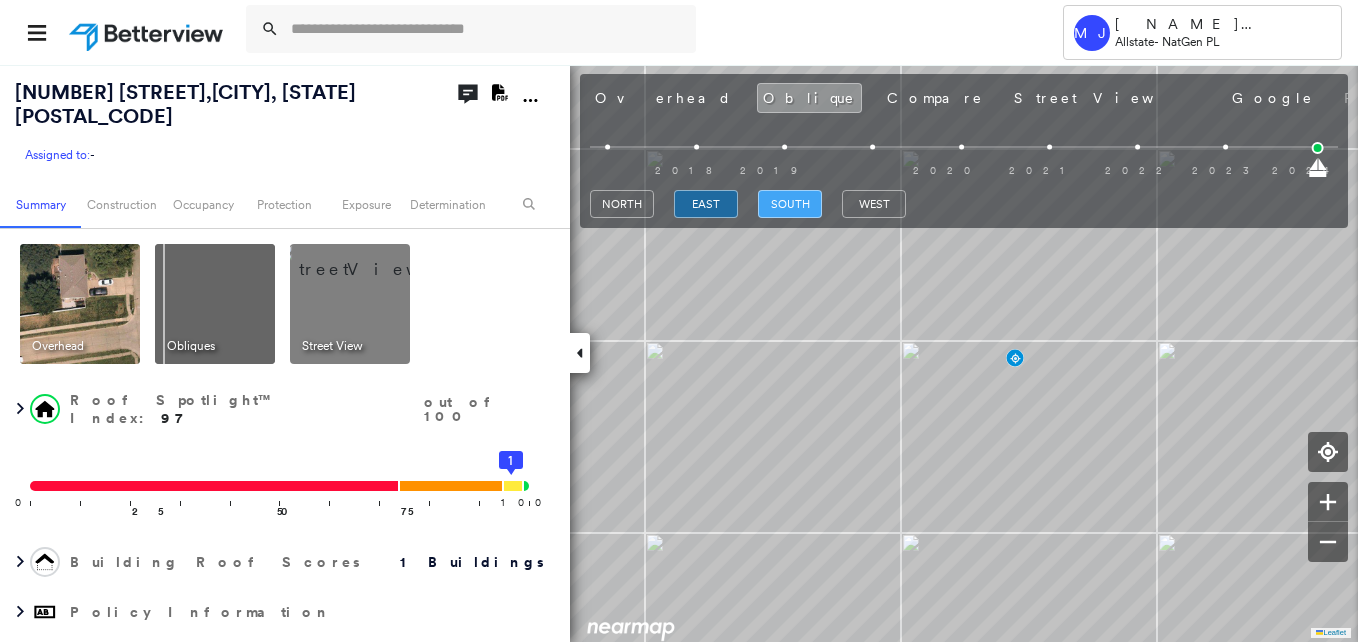 click on "south" at bounding box center (790, 204) 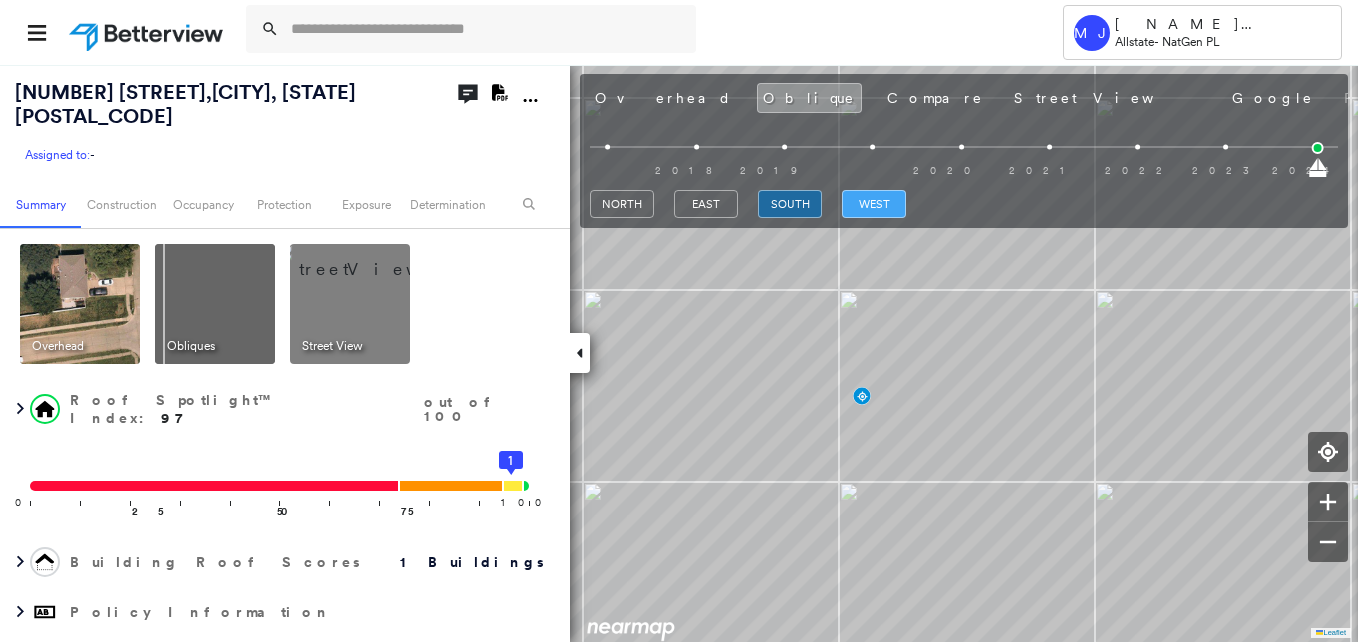 click on "west" at bounding box center [874, 204] 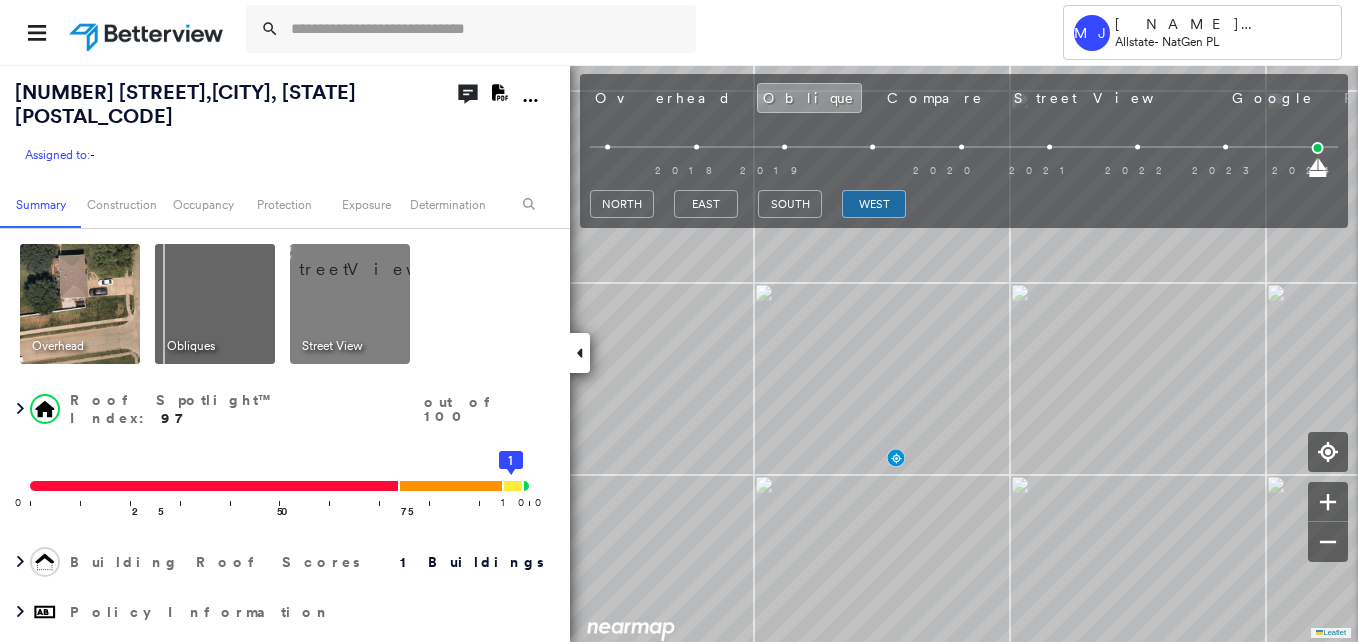 click at bounding box center (374, 259) 